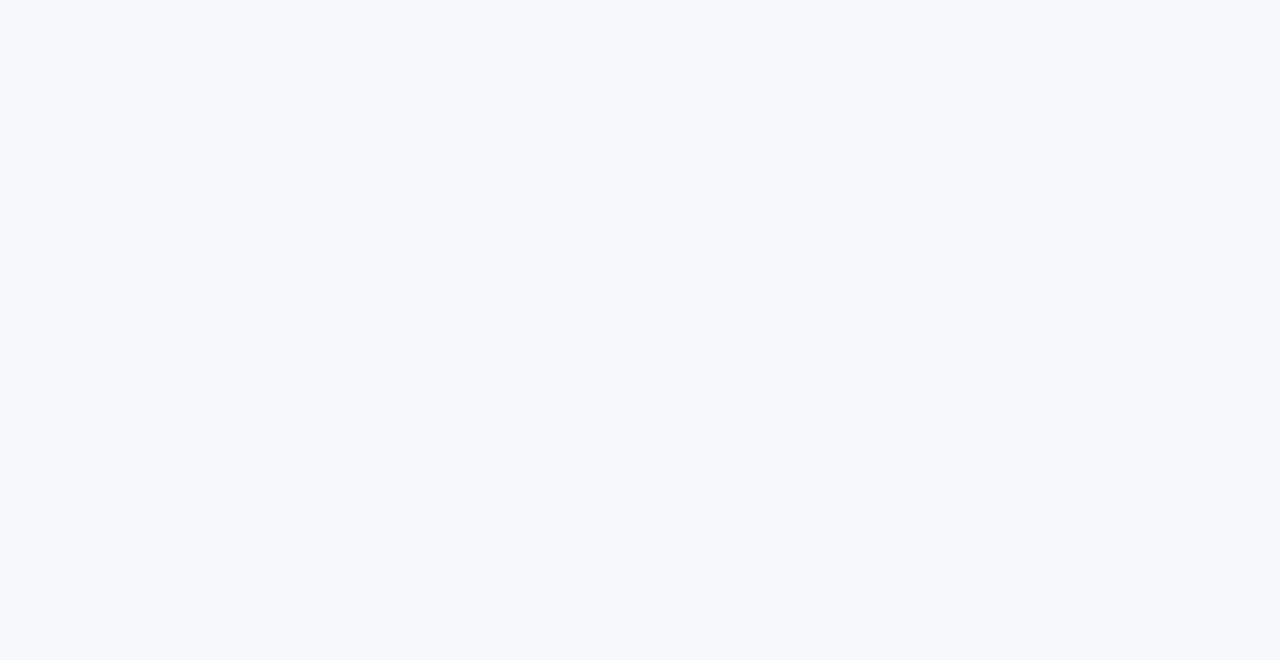 scroll, scrollTop: 0, scrollLeft: 0, axis: both 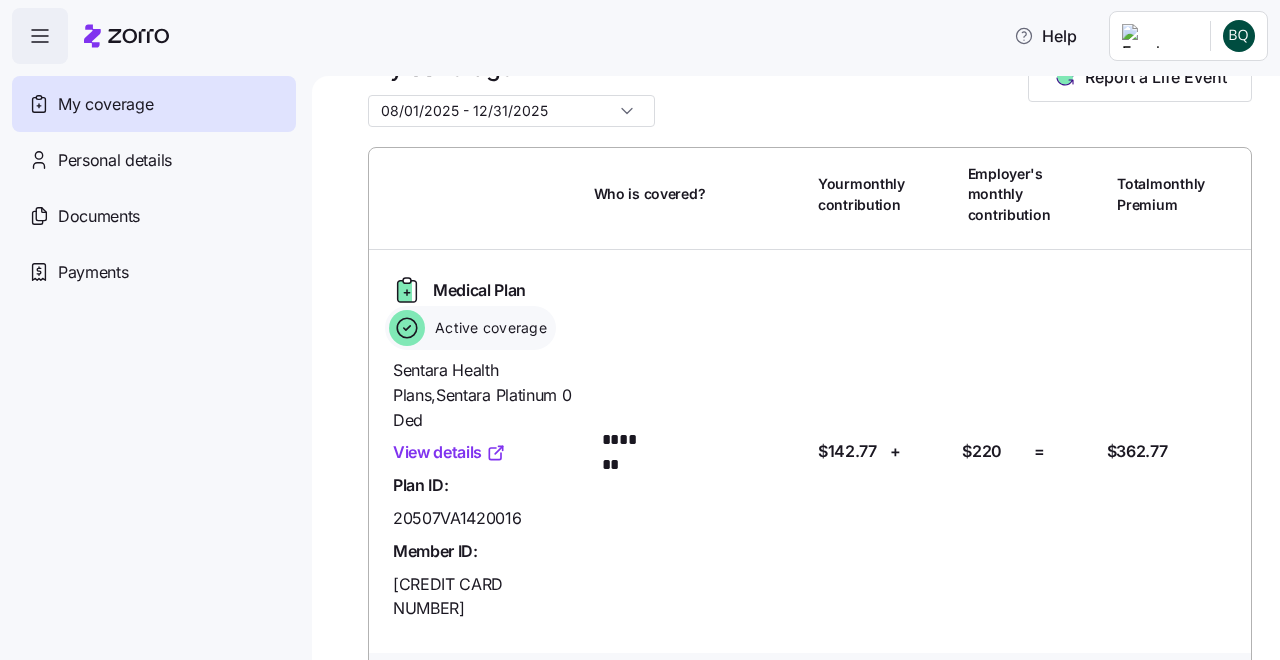 click on "View details" at bounding box center [449, 452] 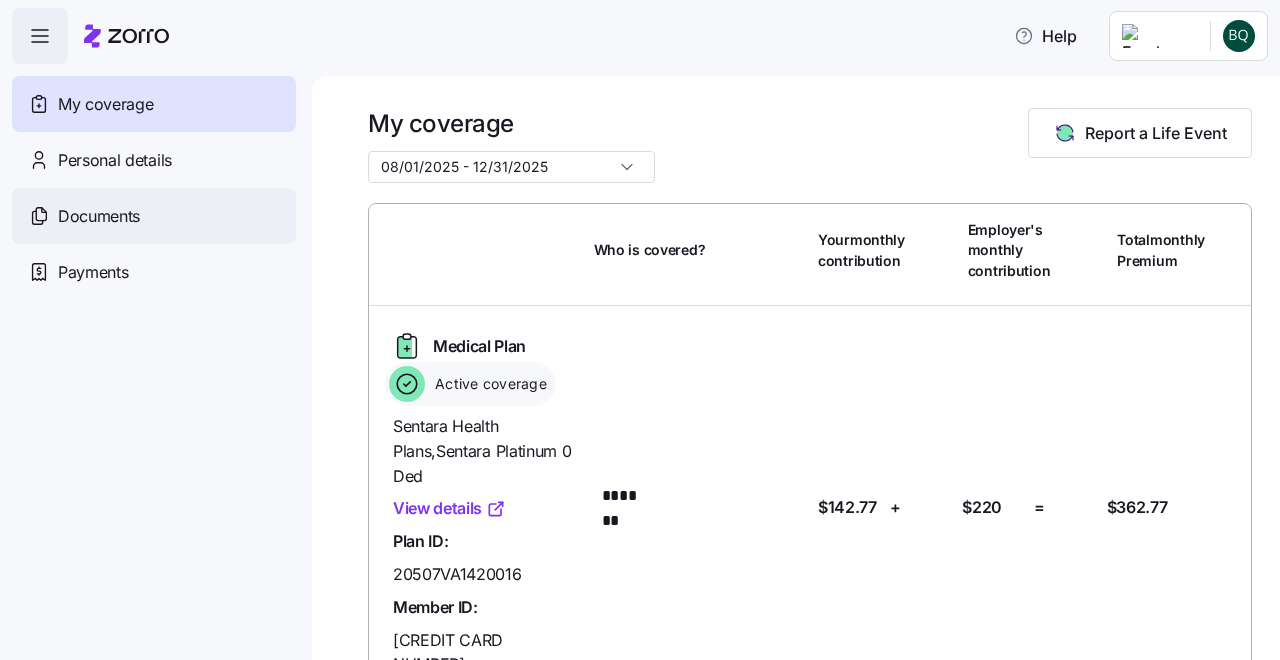 click on "Documents" at bounding box center (154, 216) 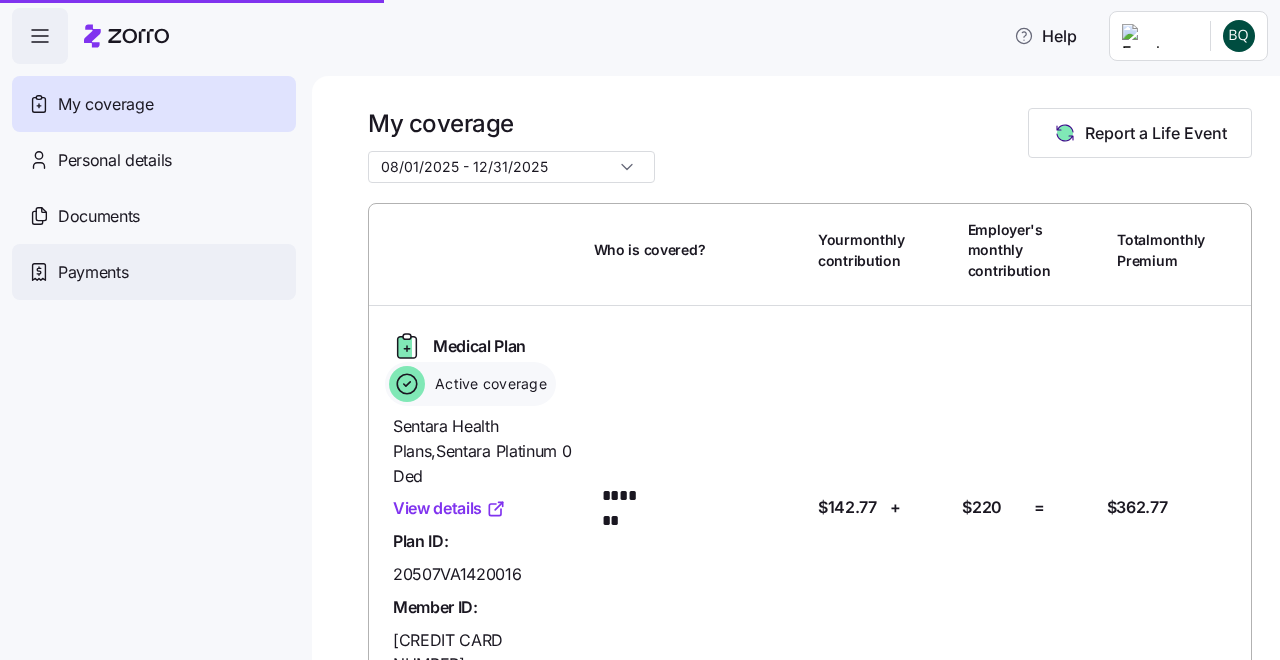 click on "Payments" at bounding box center [154, 272] 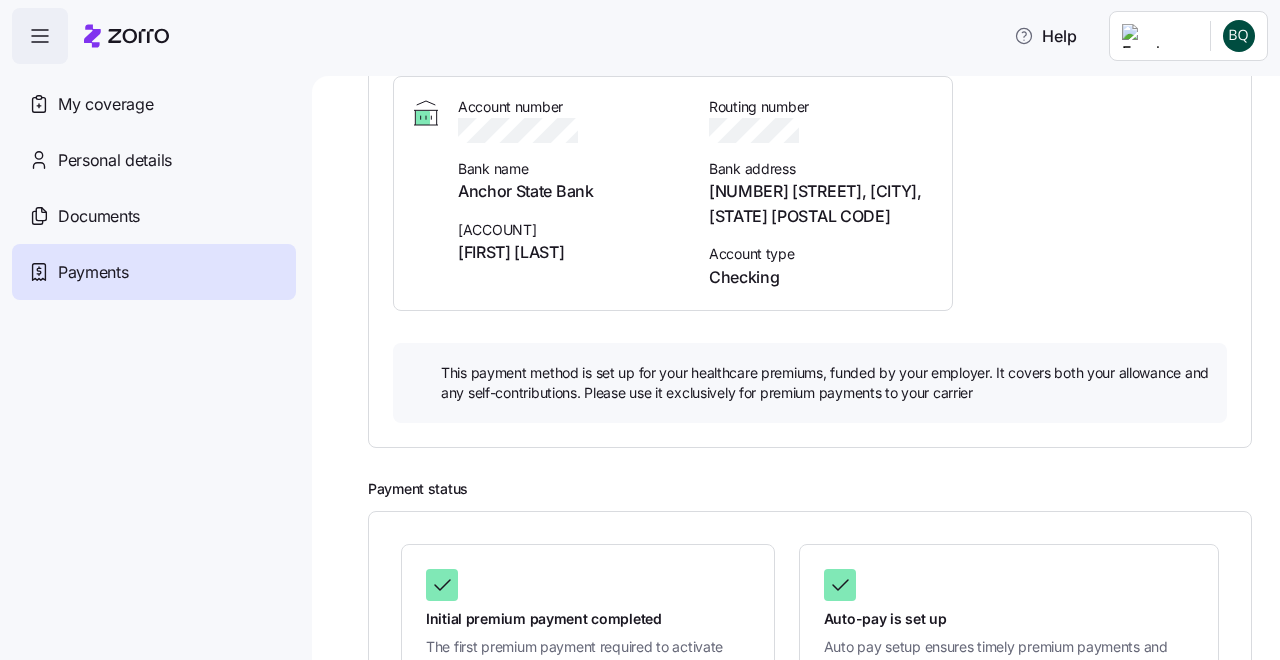scroll, scrollTop: 400, scrollLeft: 0, axis: vertical 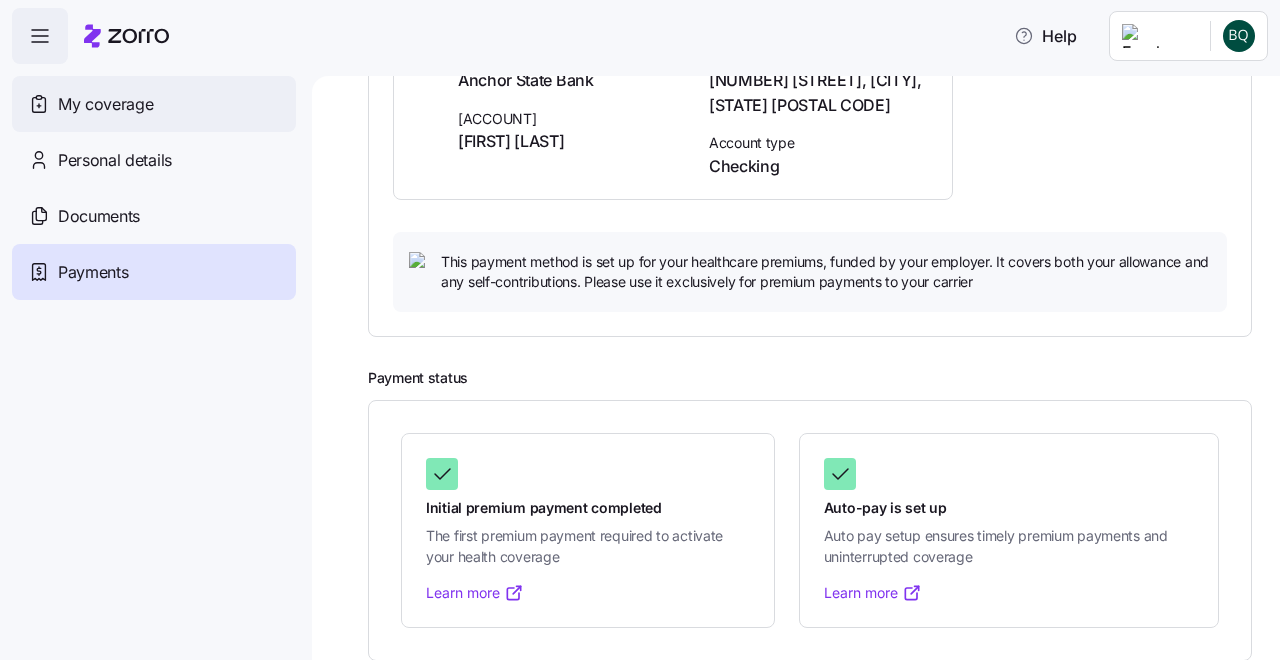 click on "My coverage" at bounding box center (154, 104) 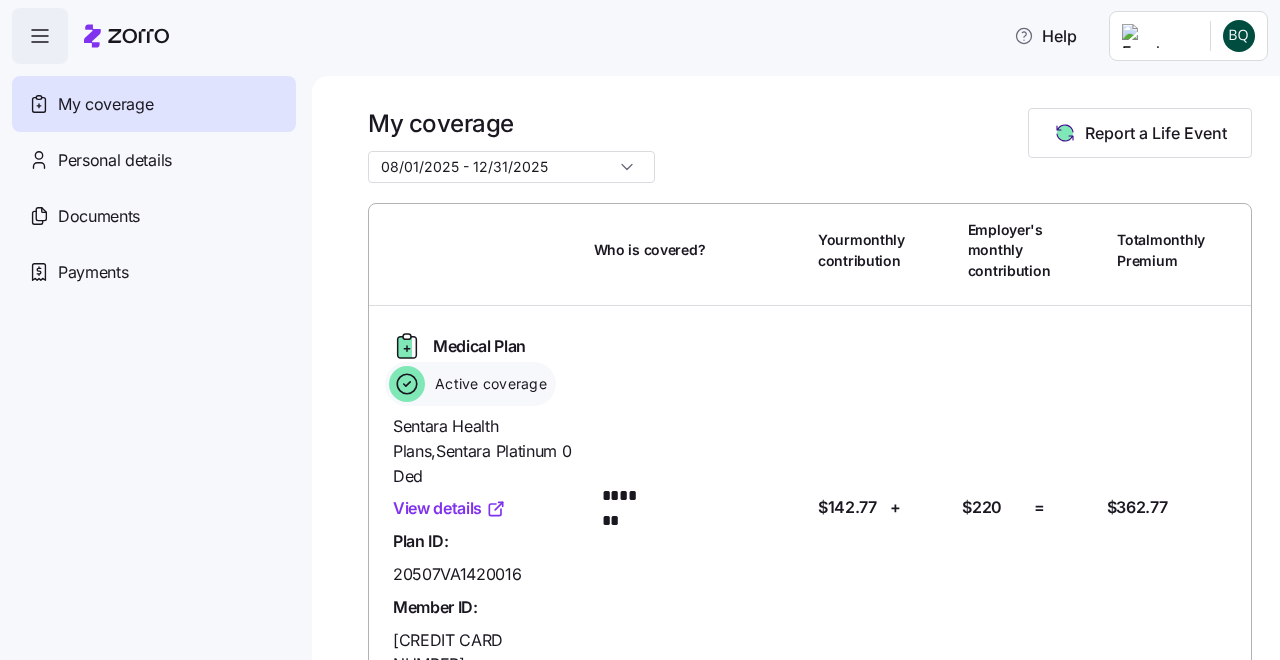 scroll, scrollTop: 56, scrollLeft: 0, axis: vertical 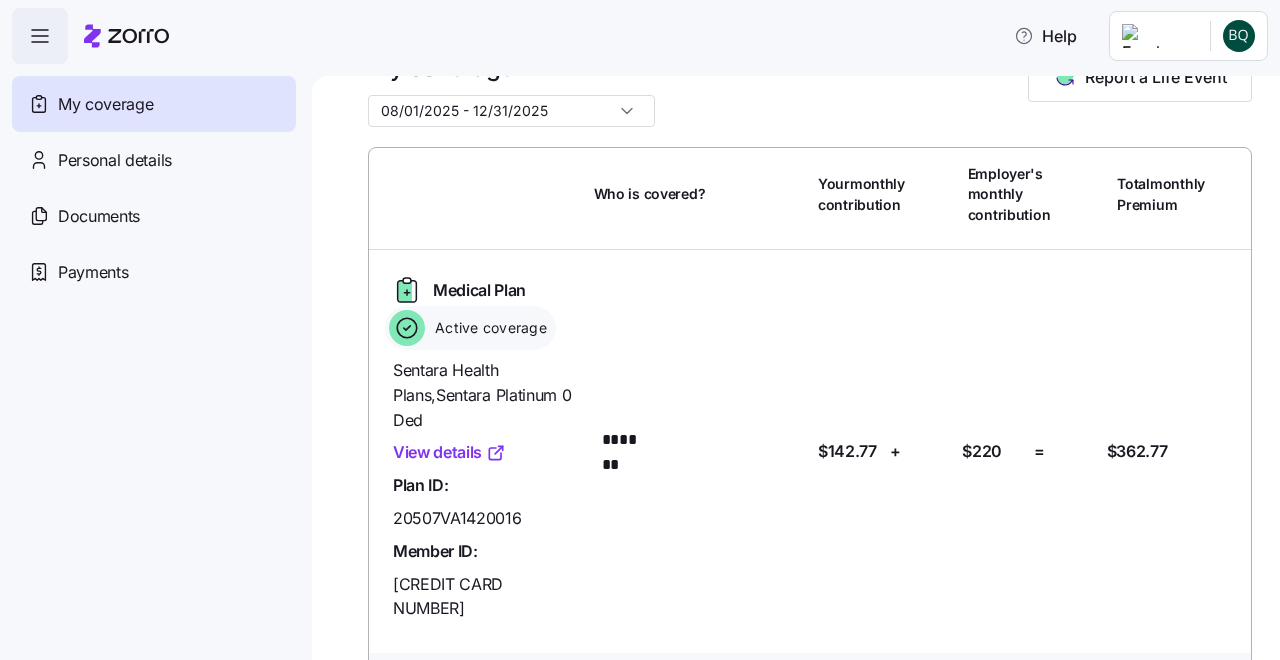 click on "Active coverage" at bounding box center [470, 328] 